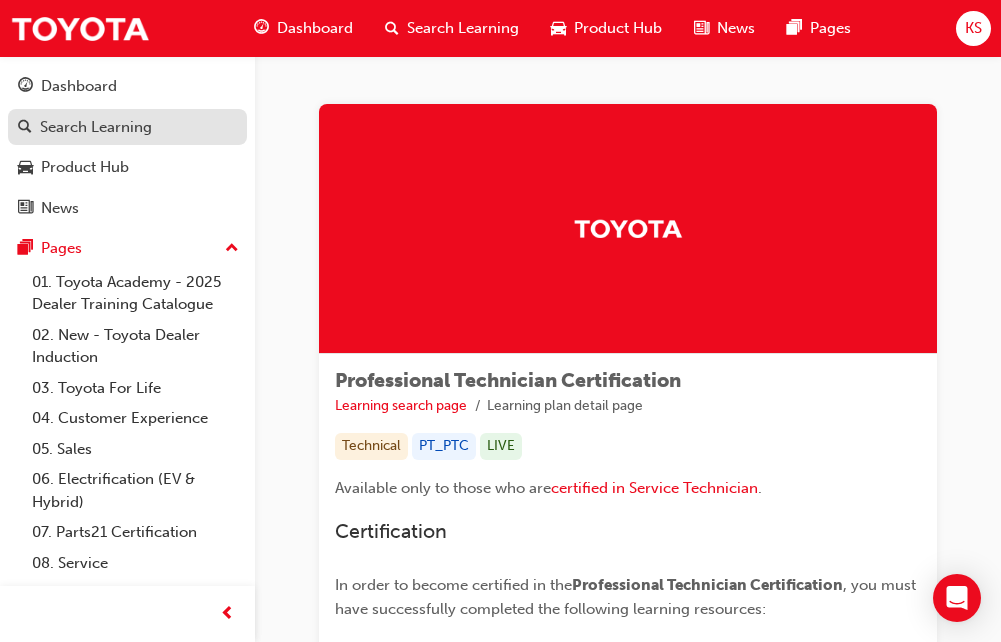 scroll, scrollTop: 300, scrollLeft: 0, axis: vertical 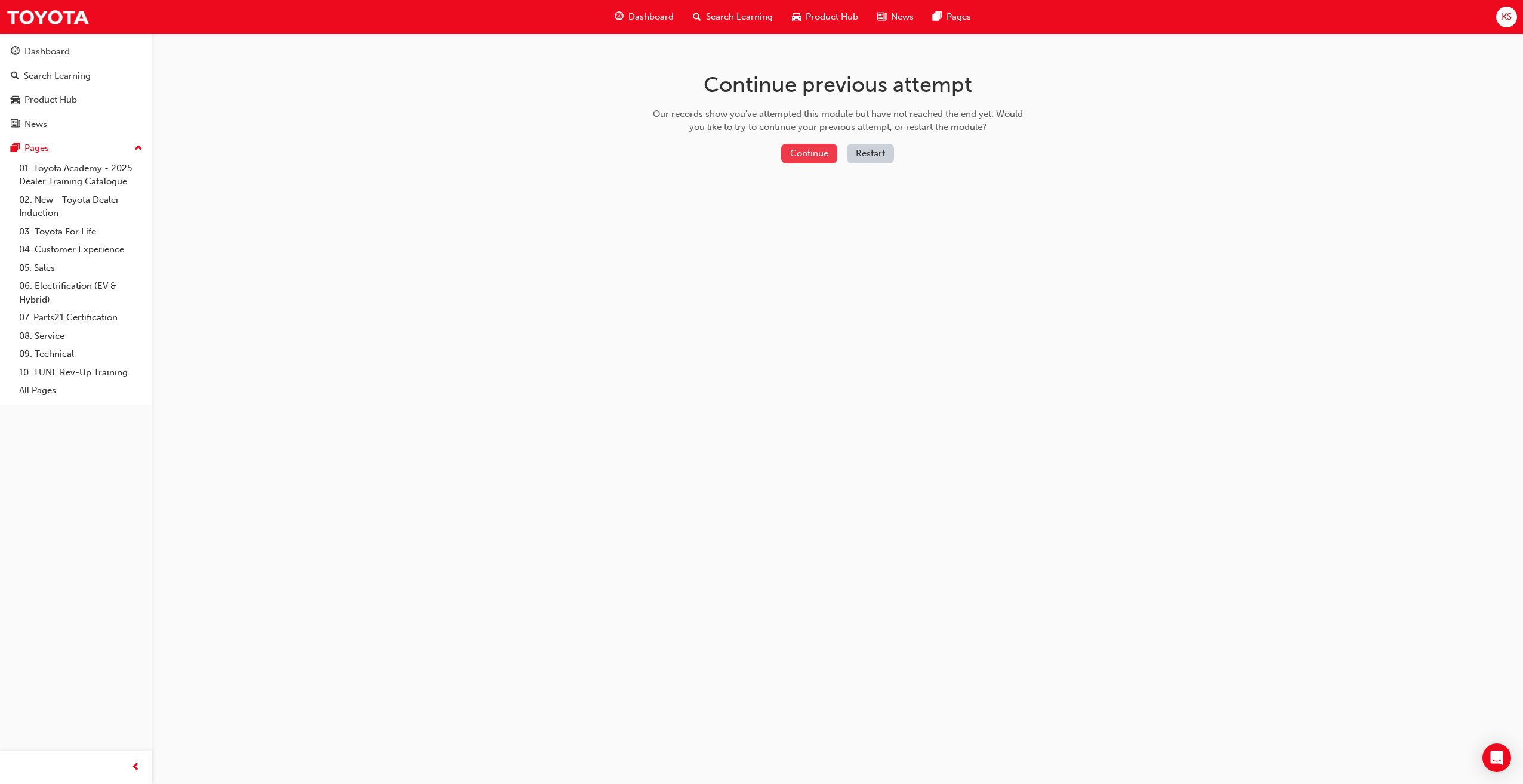 click on "Continue" at bounding box center (809, 153) 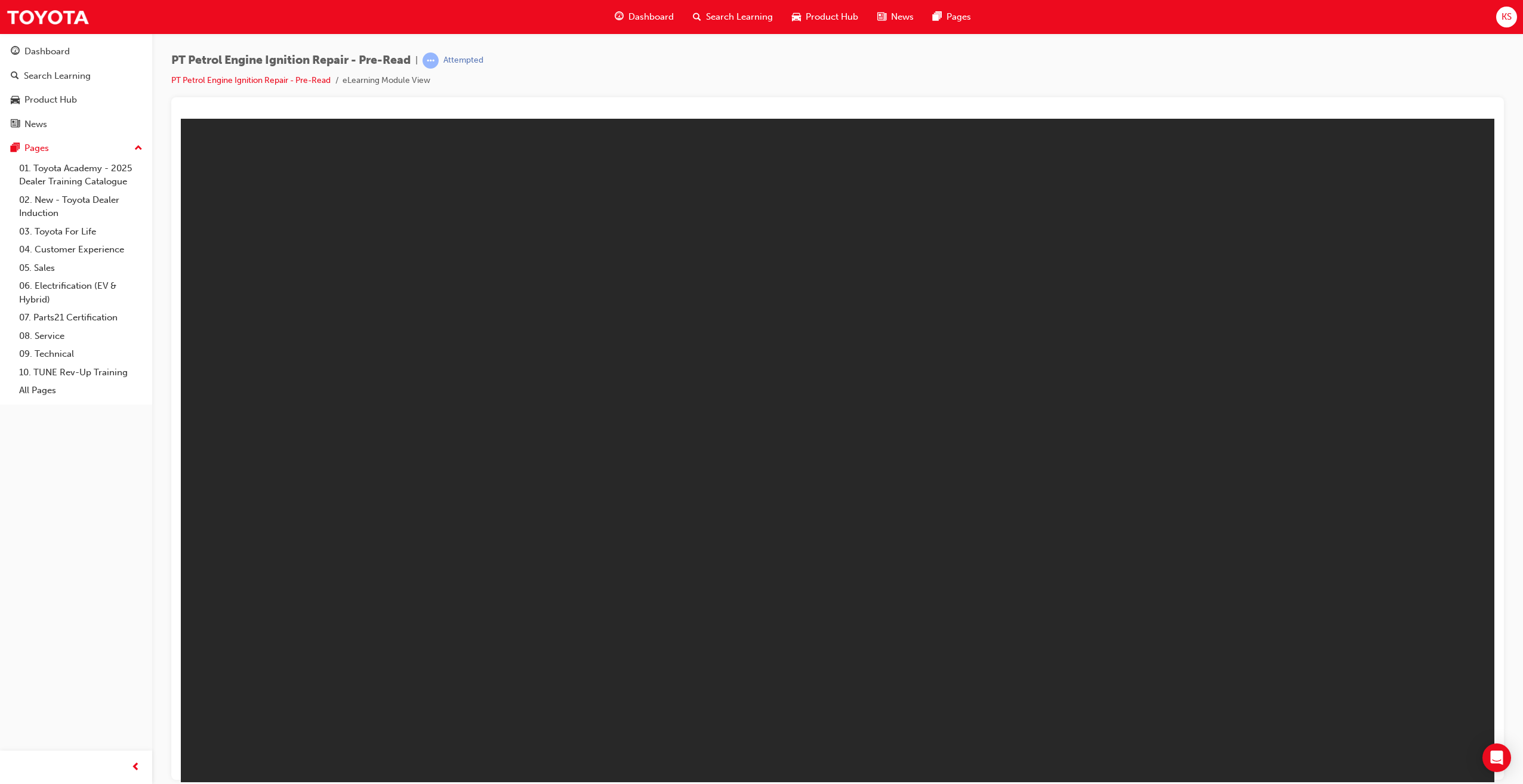 scroll, scrollTop: 0, scrollLeft: 0, axis: both 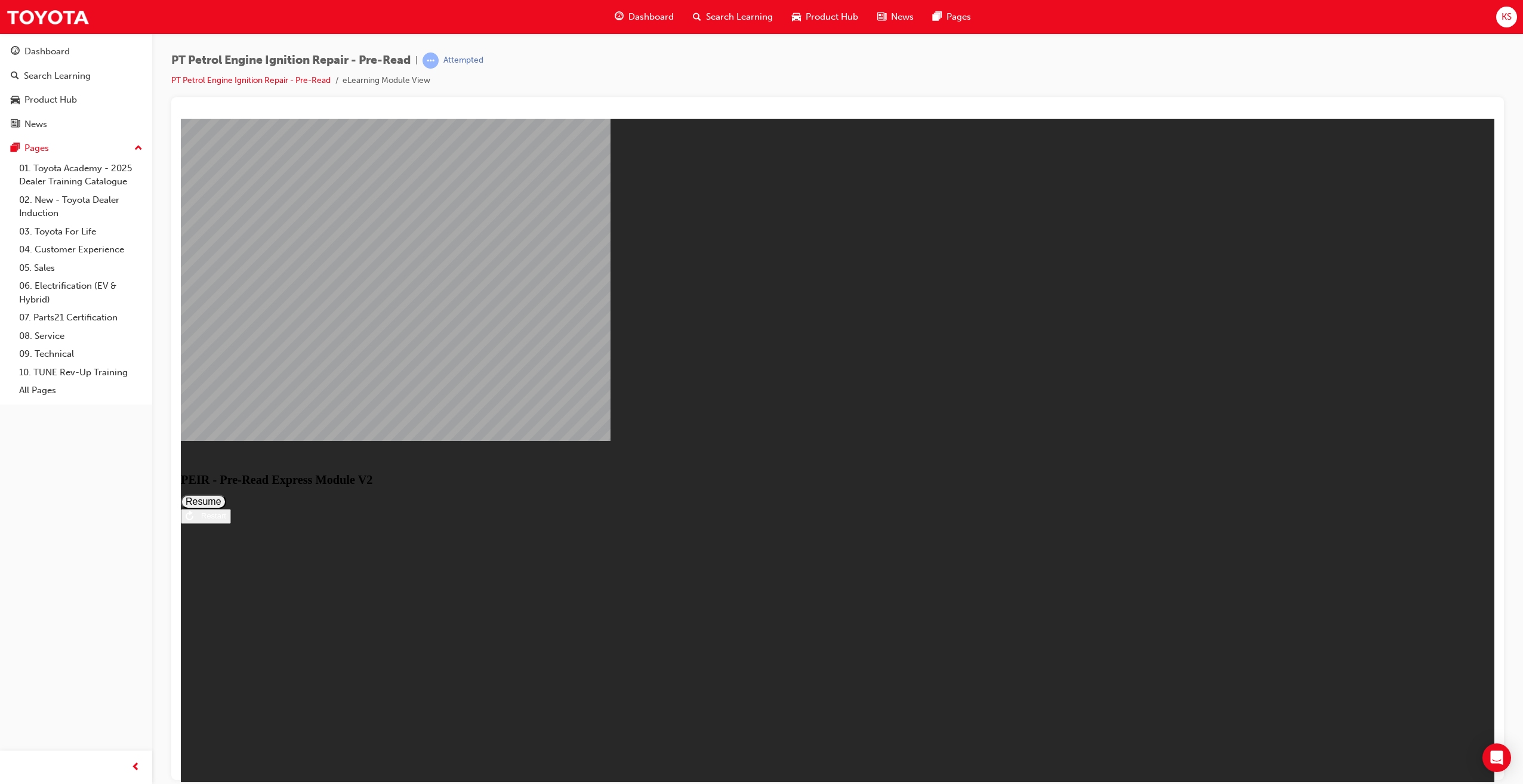 click on "Resume" at bounding box center [204, 501] 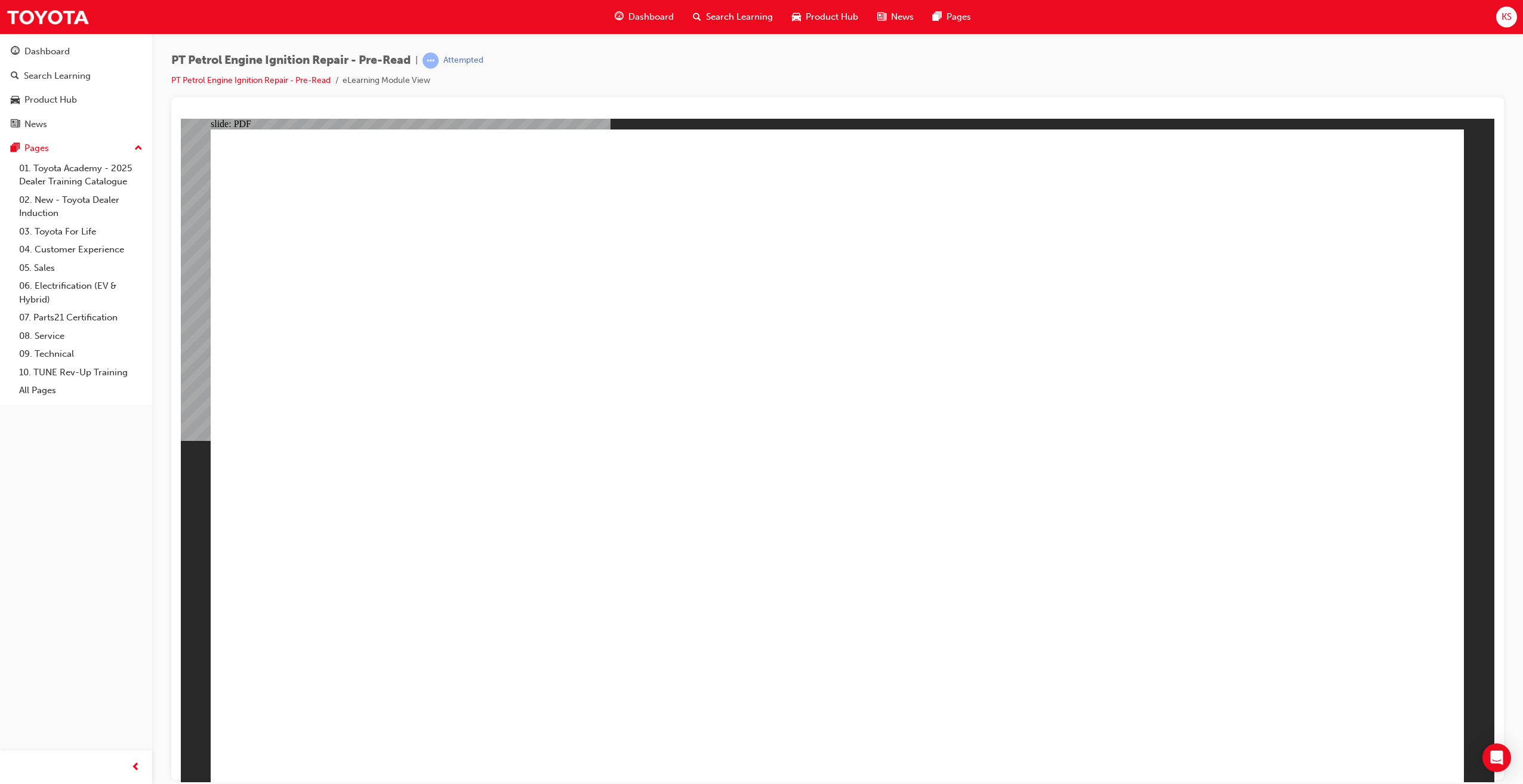 scroll, scrollTop: 0, scrollLeft: 0, axis: both 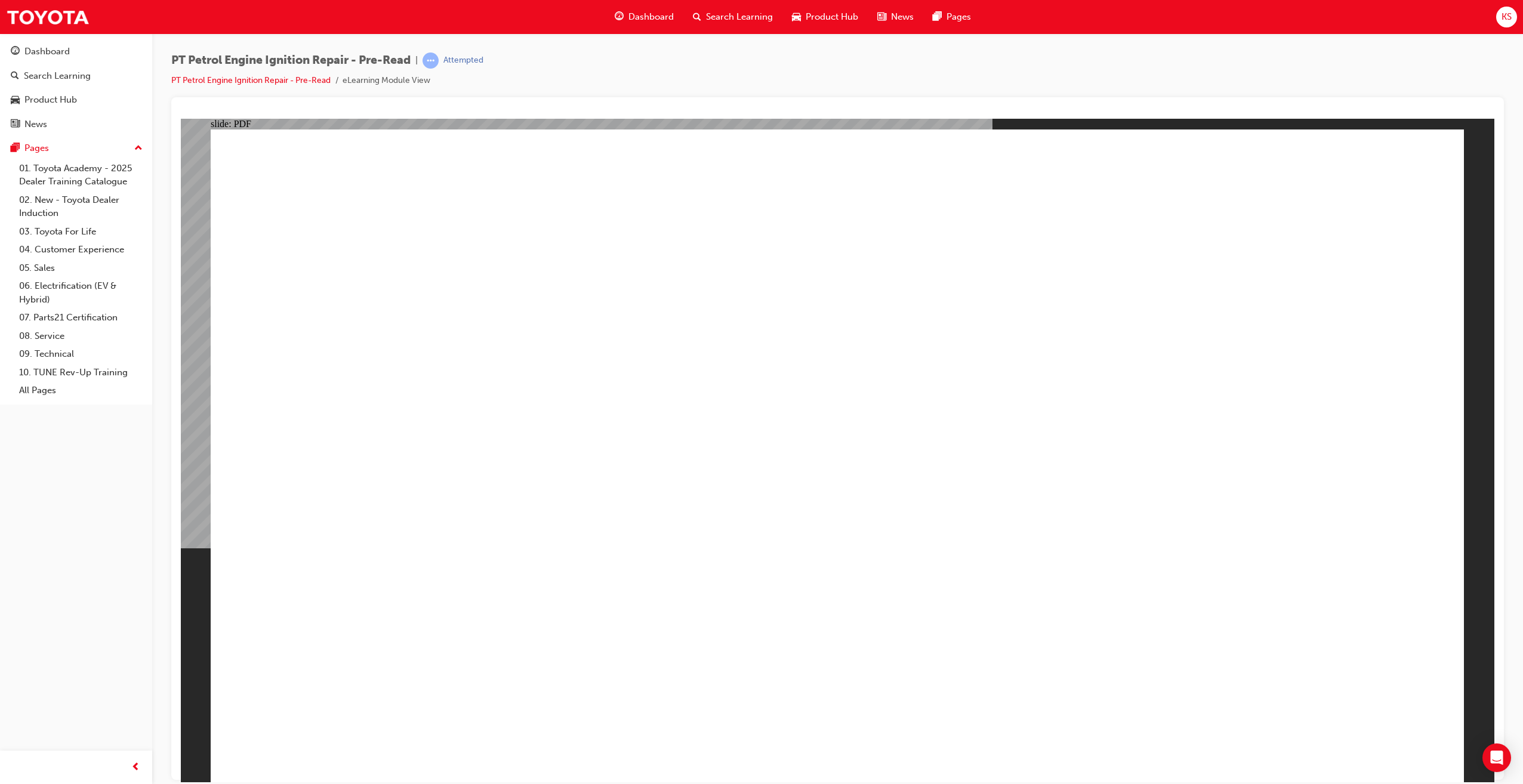 click 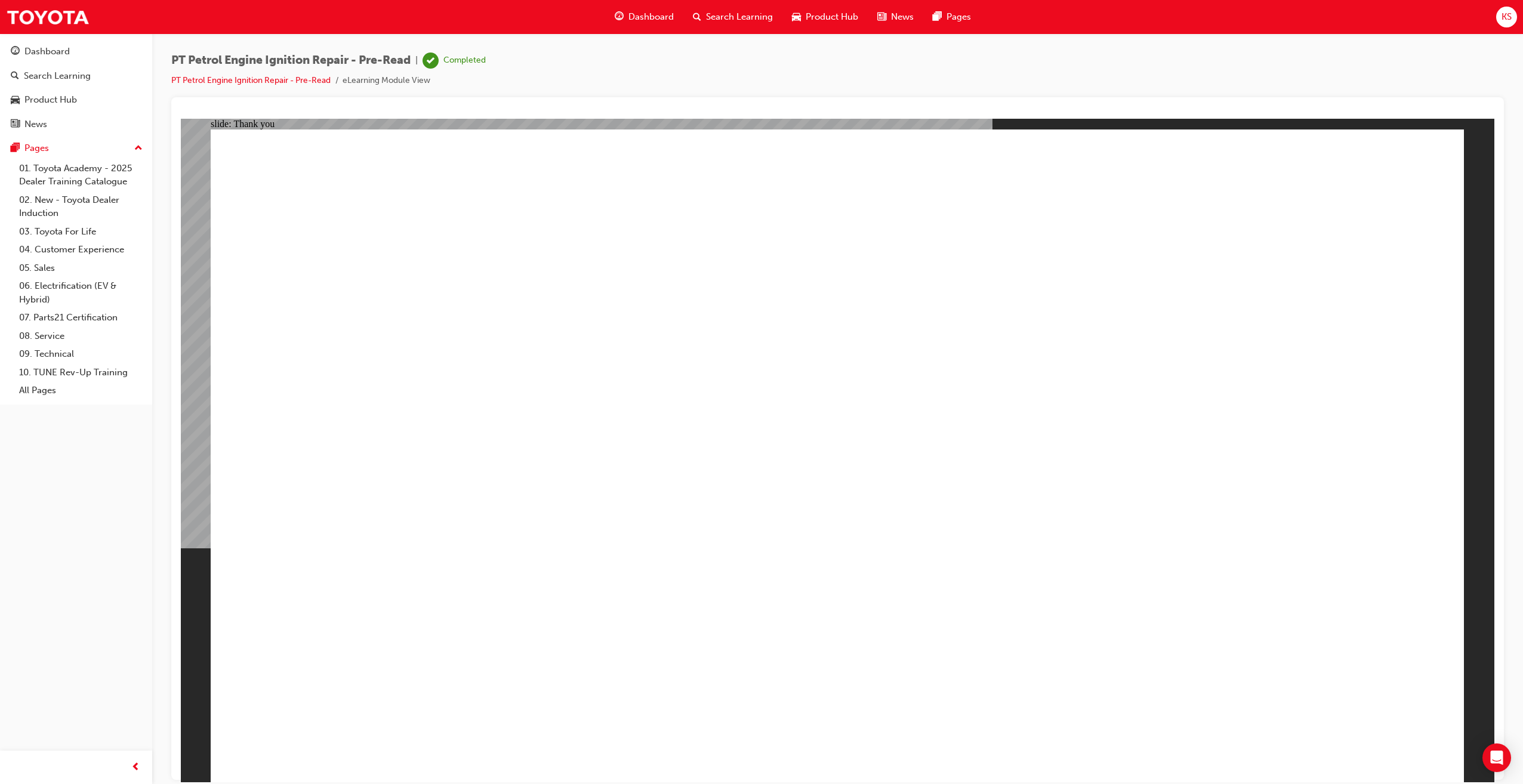 click 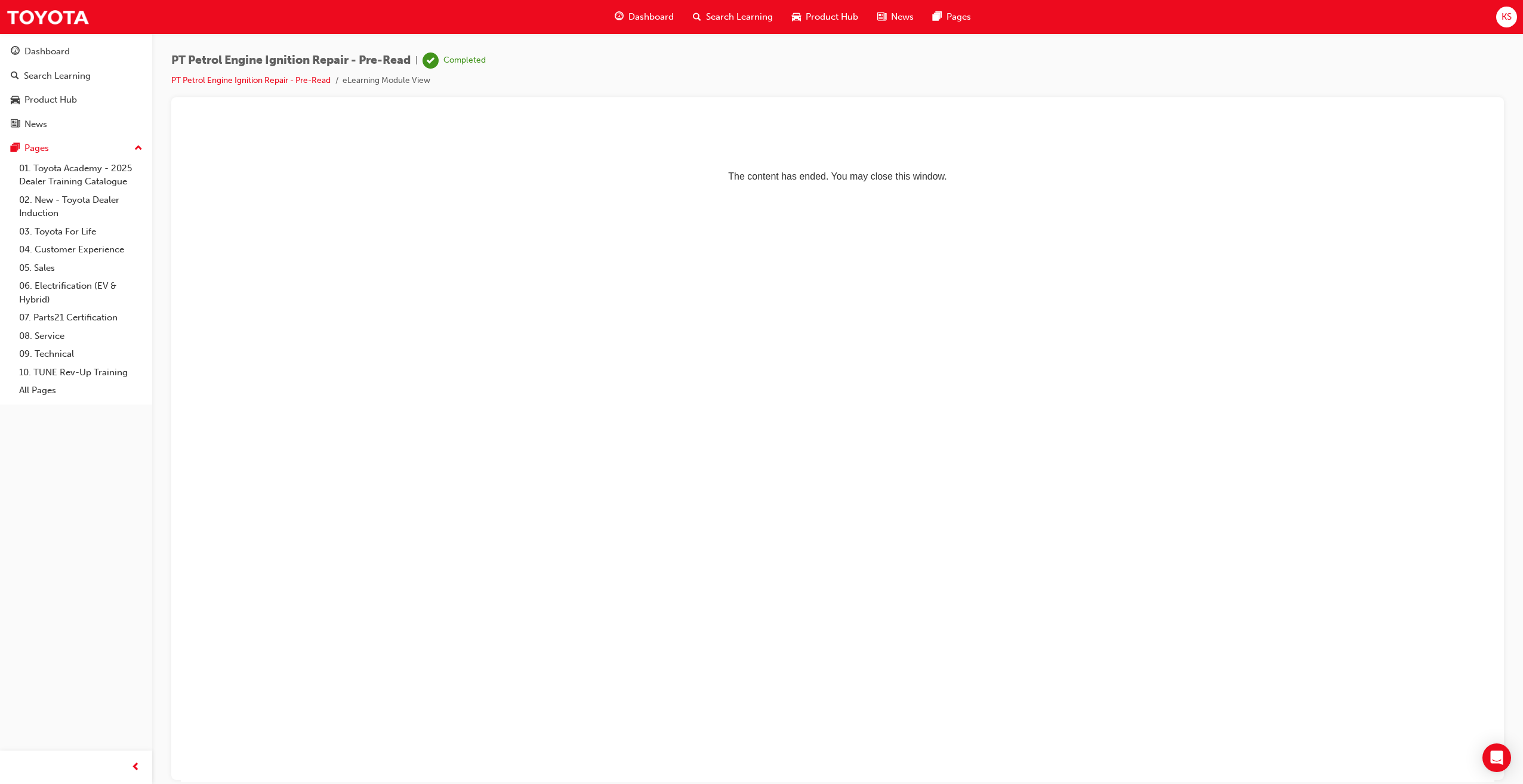 scroll, scrollTop: 0, scrollLeft: 0, axis: both 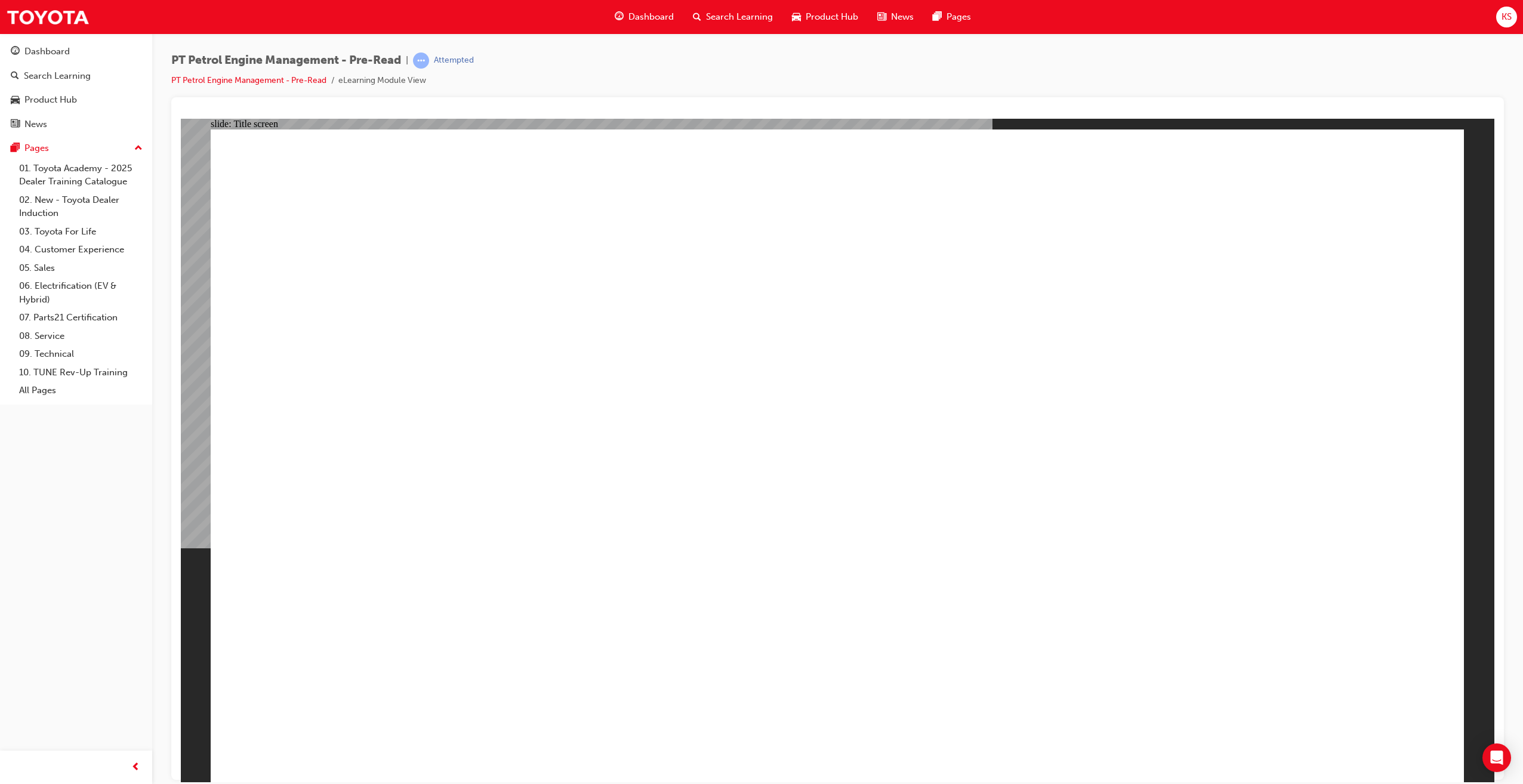 click 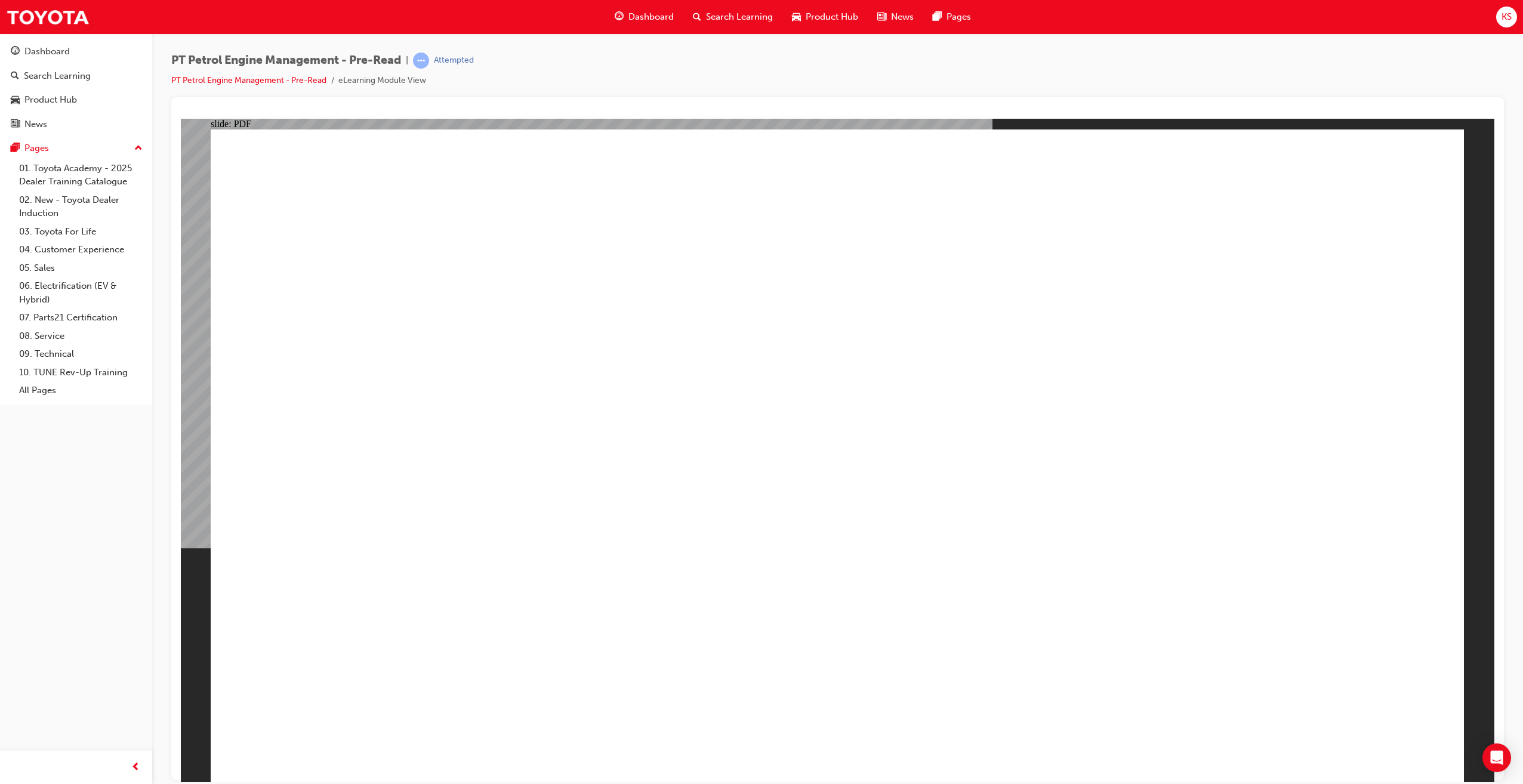 click 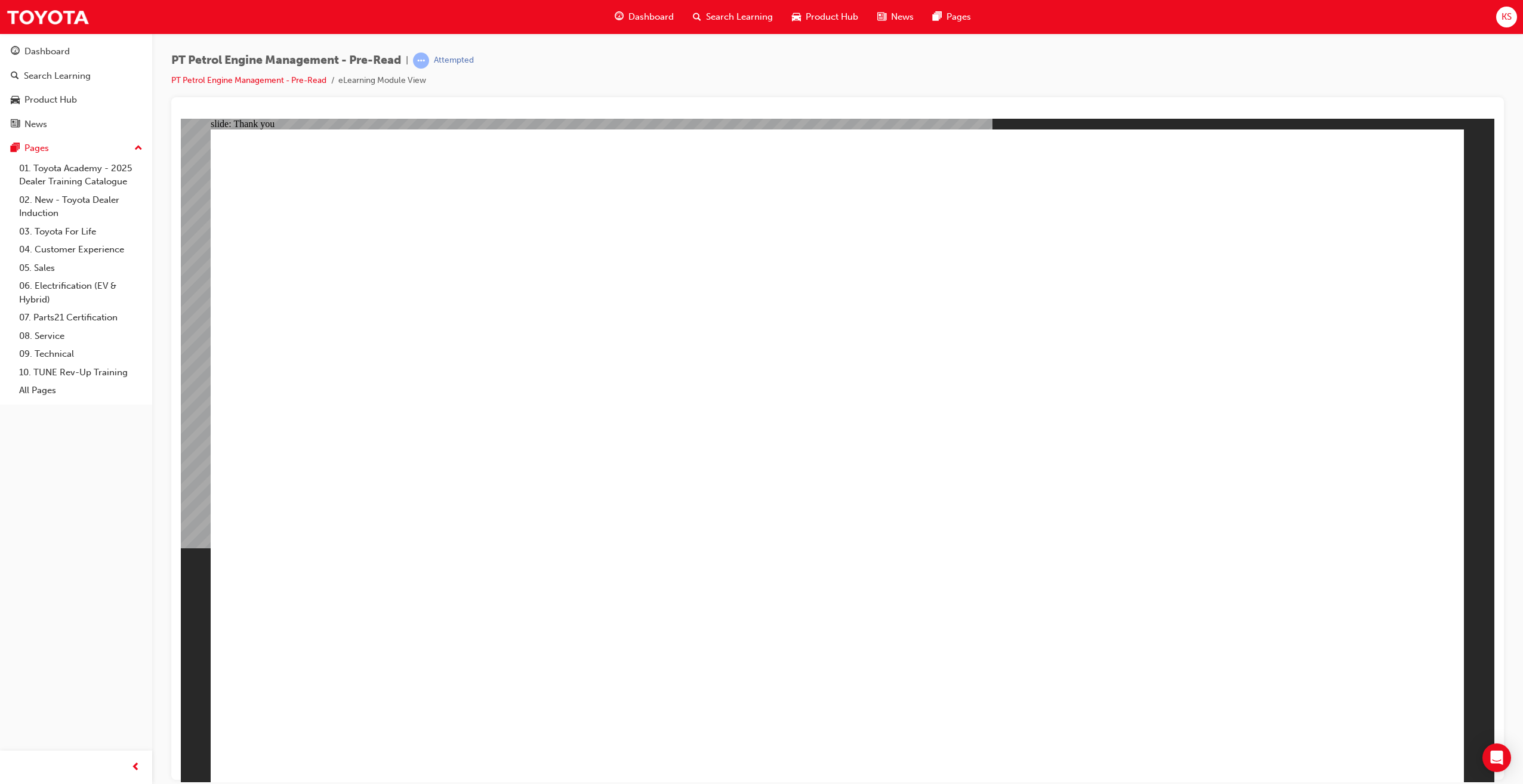 click 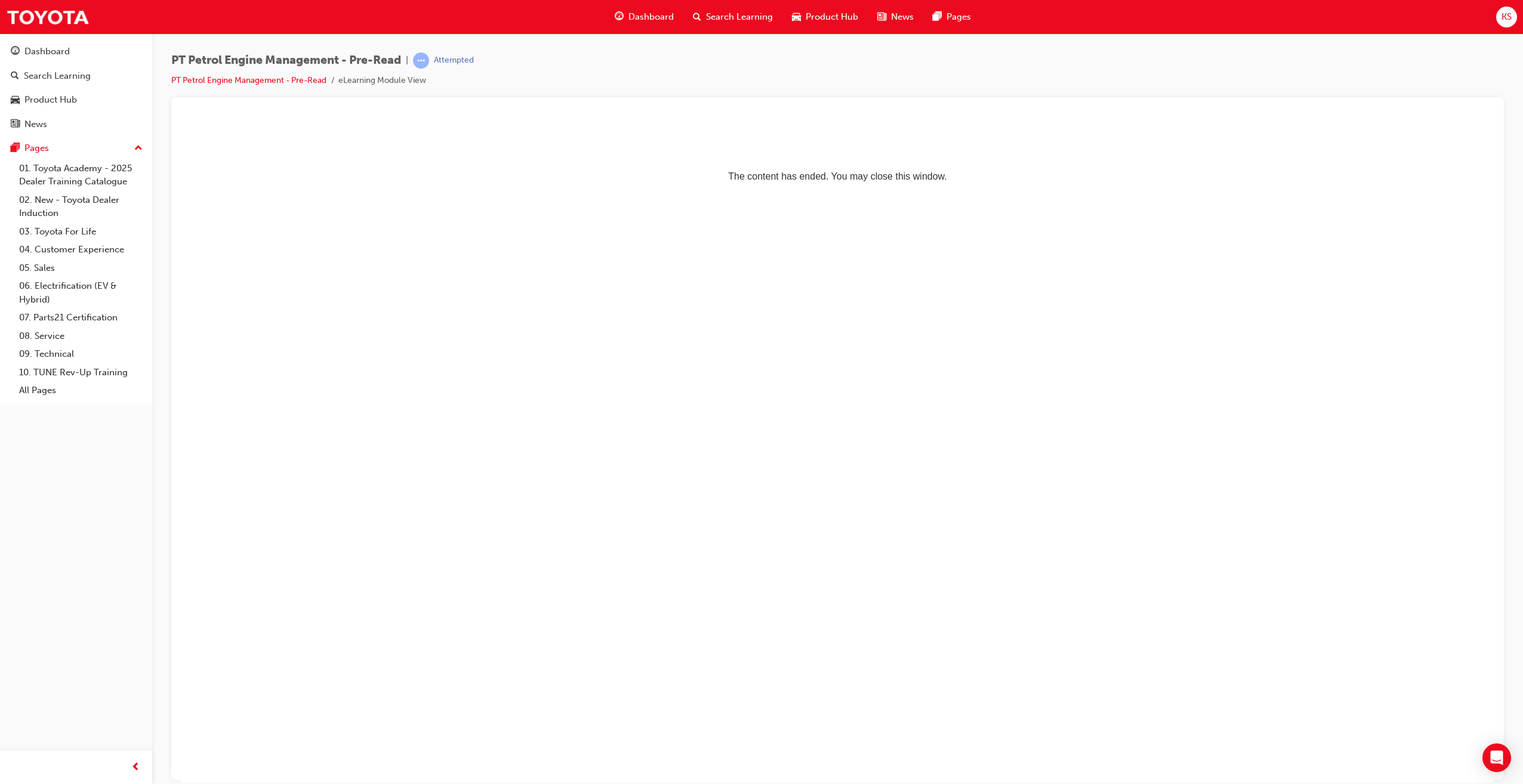 scroll, scrollTop: 0, scrollLeft: 0, axis: both 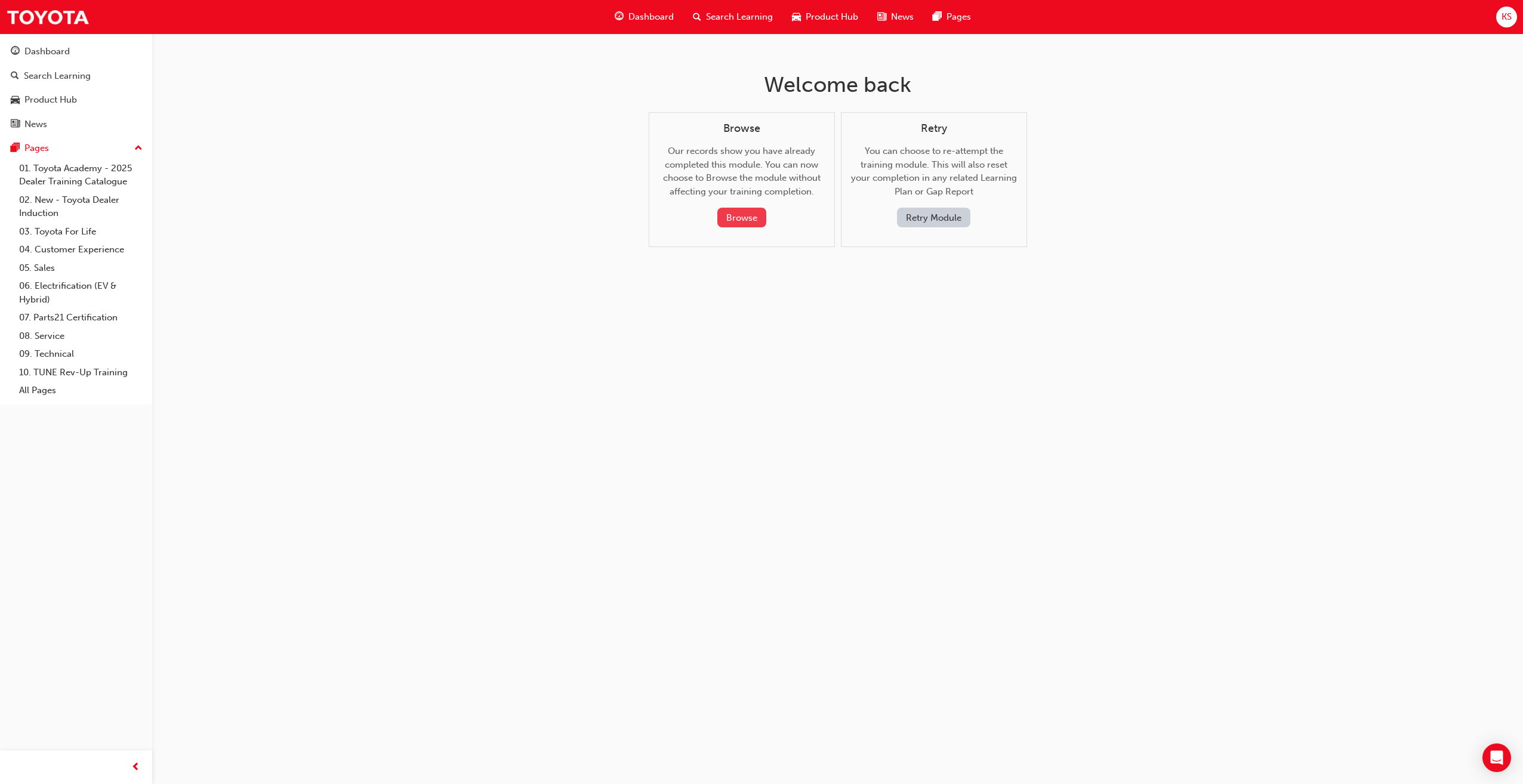 click on "Browse" at bounding box center [742, 217] 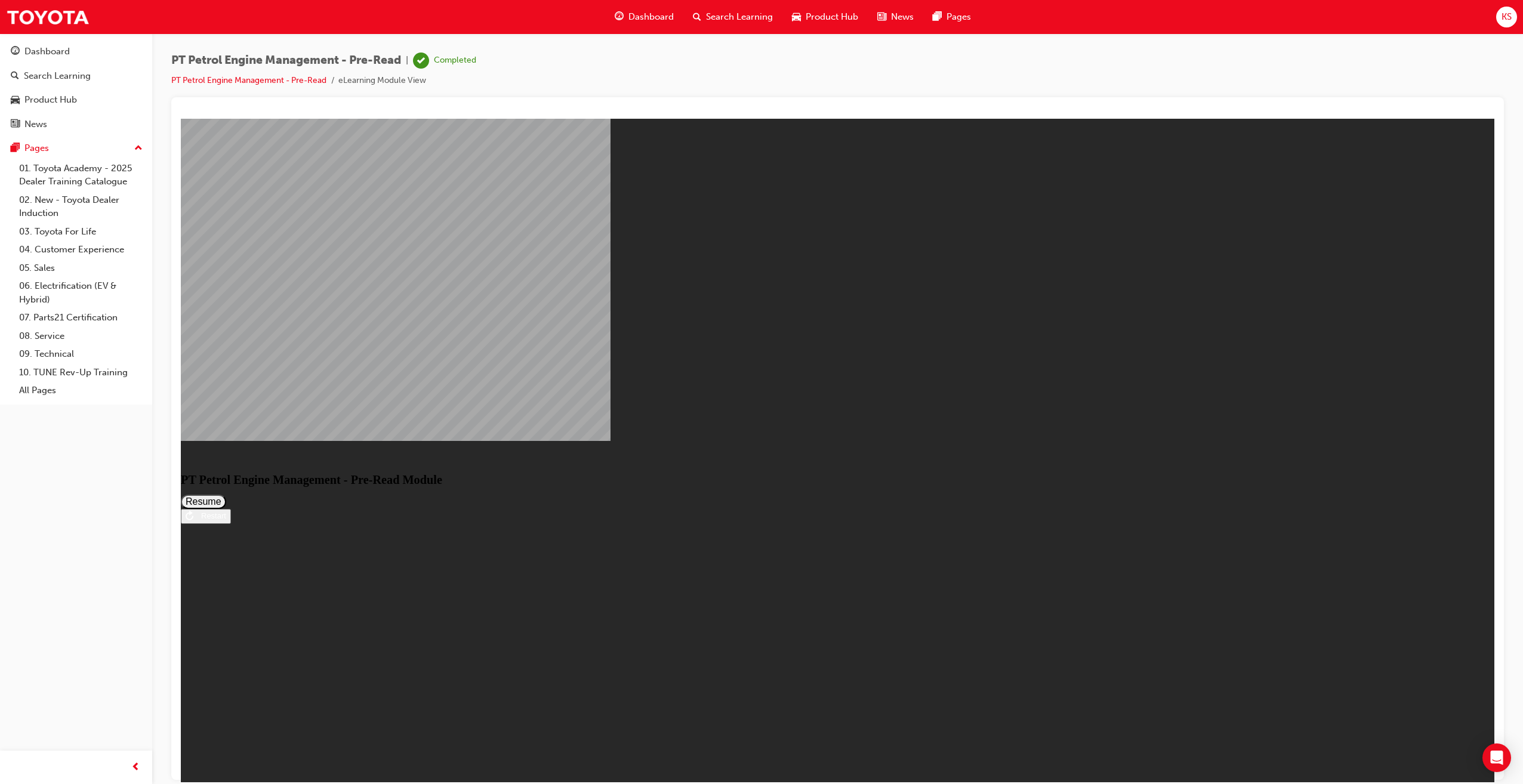 scroll, scrollTop: 0, scrollLeft: 0, axis: both 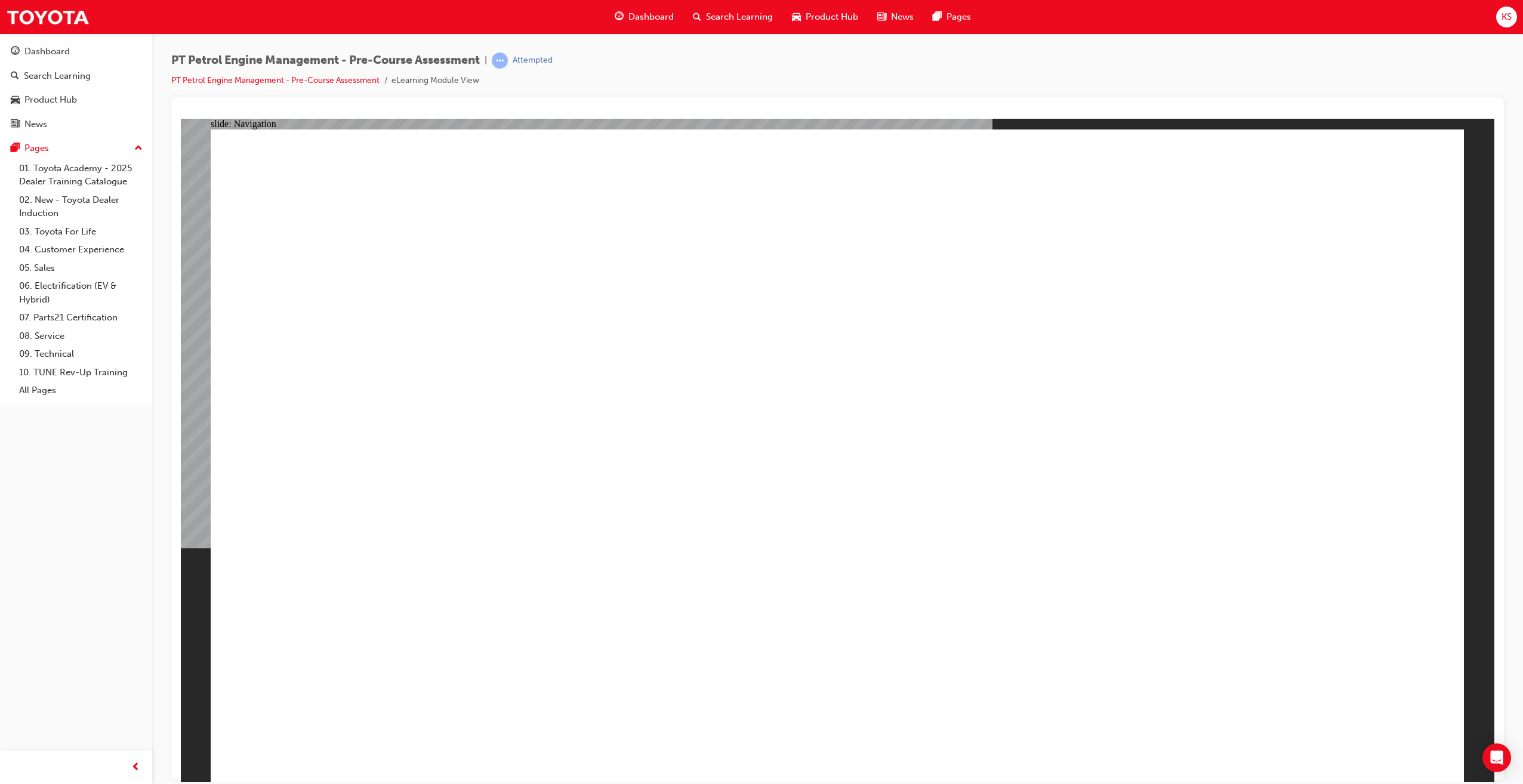 click 